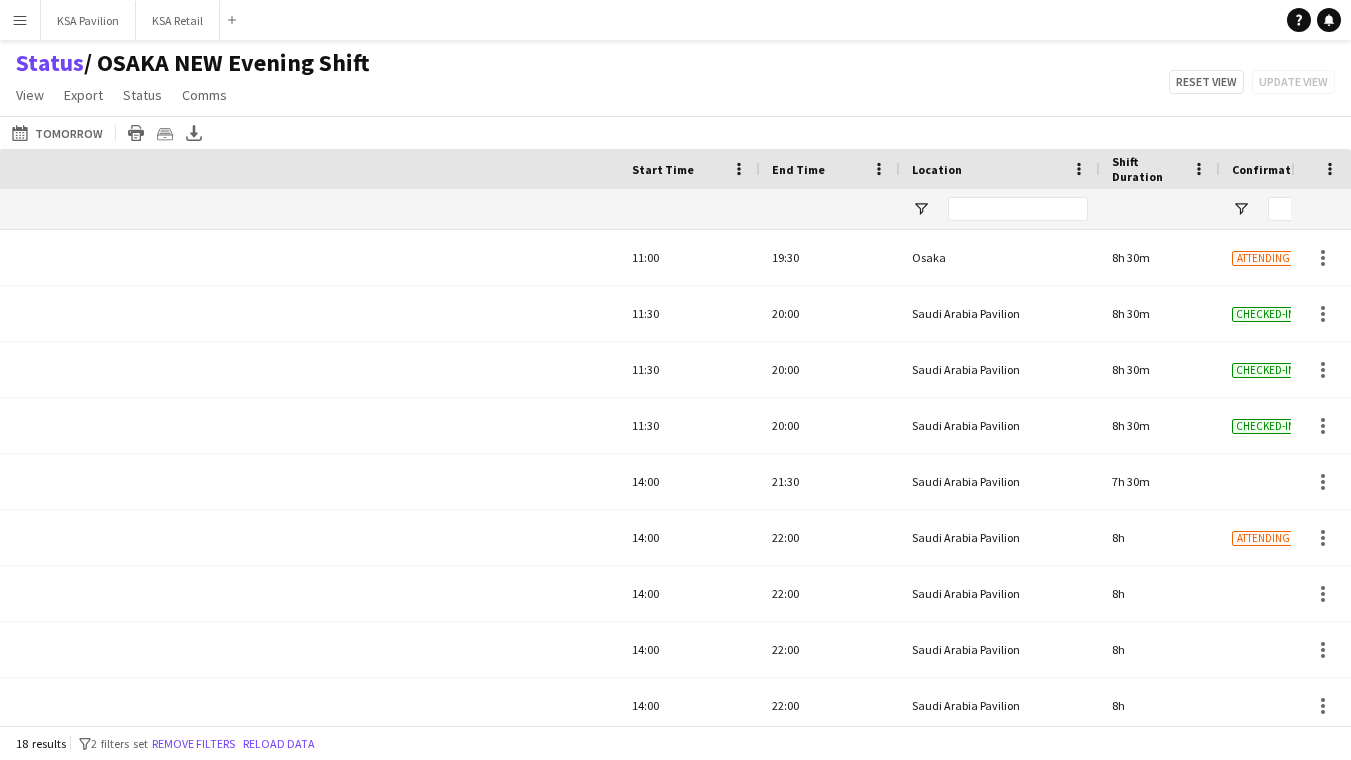 scroll, scrollTop: 0, scrollLeft: 0, axis: both 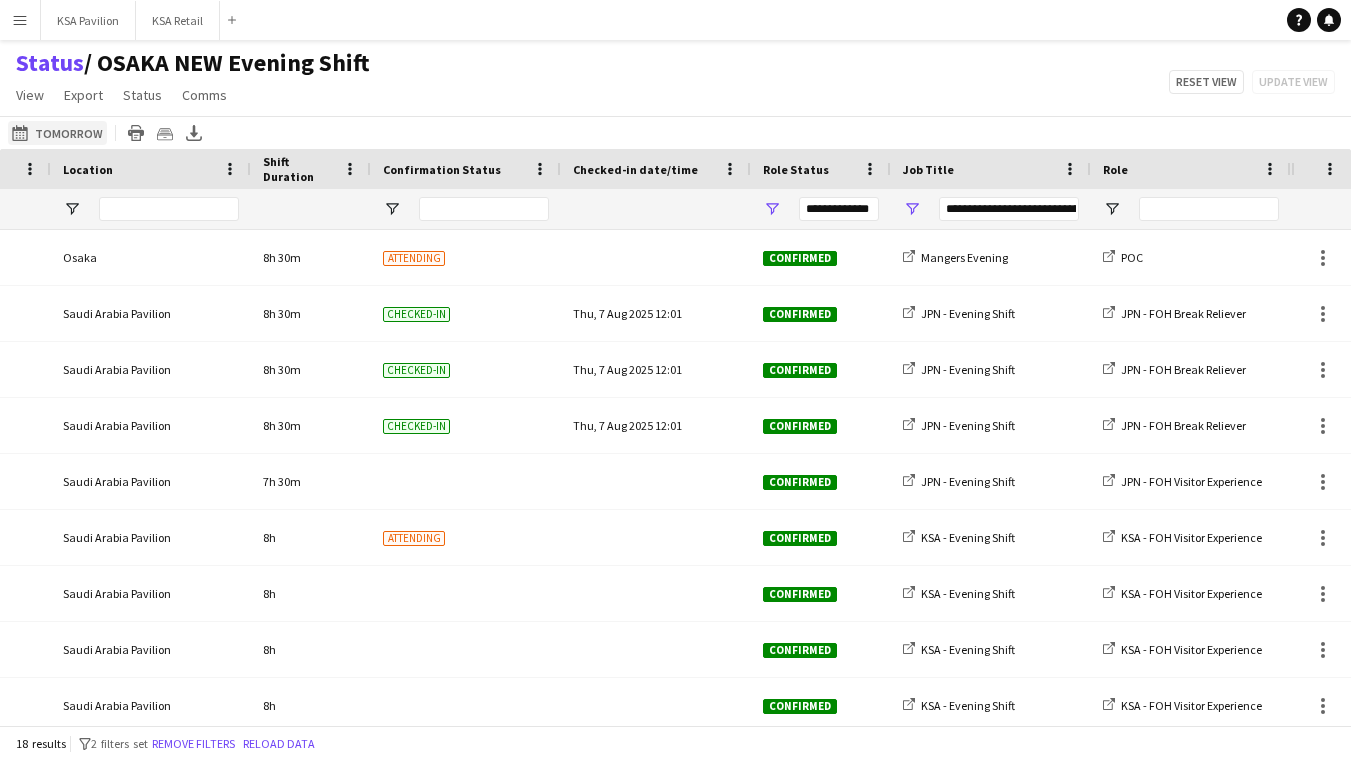 click on "[DATE] to [DATE]
[DATE]" 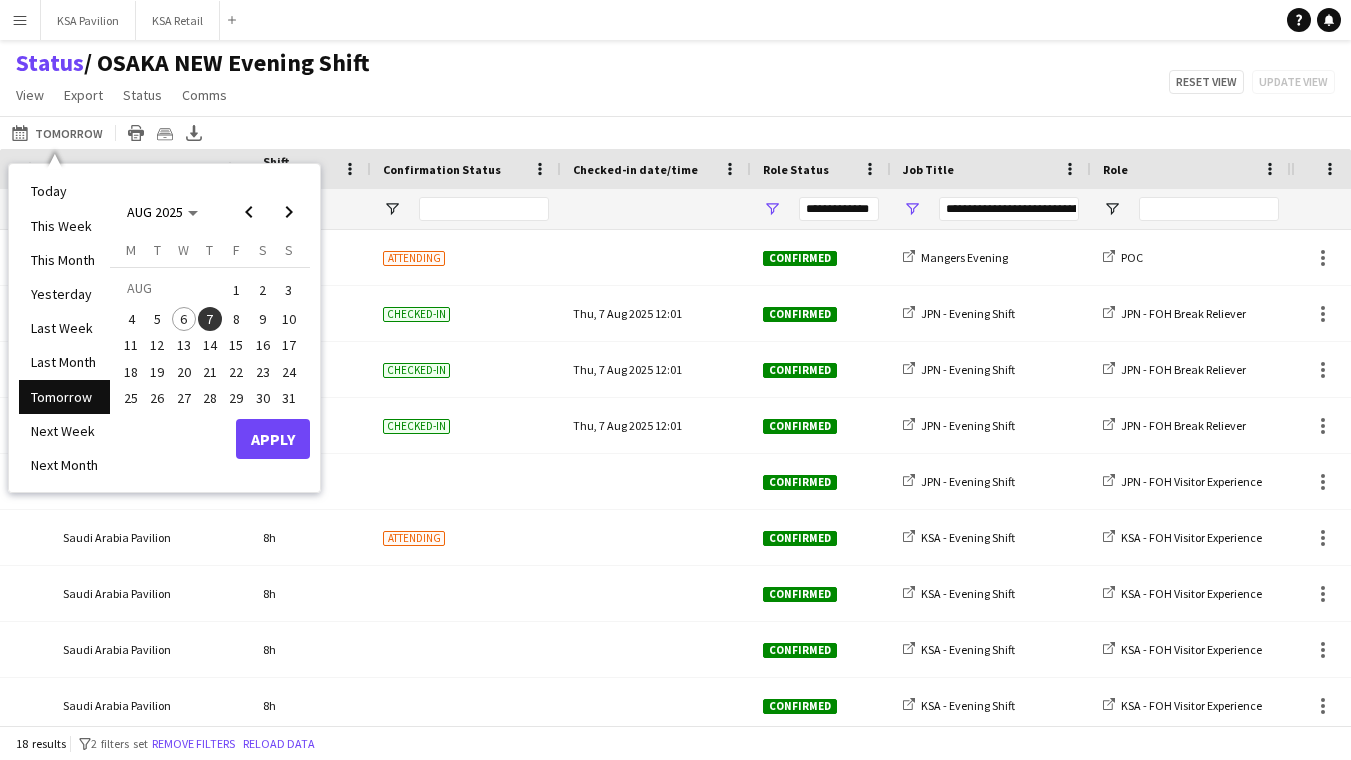 click on "Apply" at bounding box center (273, 439) 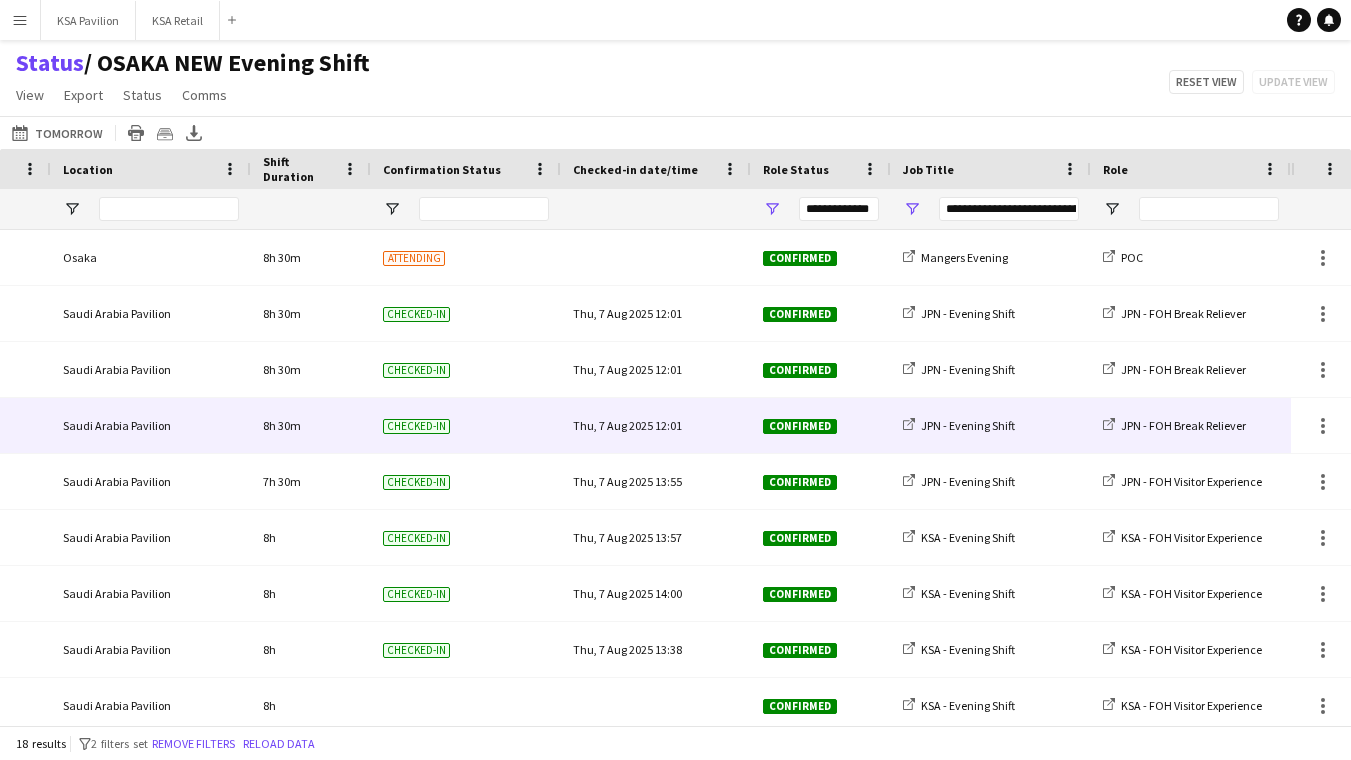 scroll, scrollTop: 0, scrollLeft: 0, axis: both 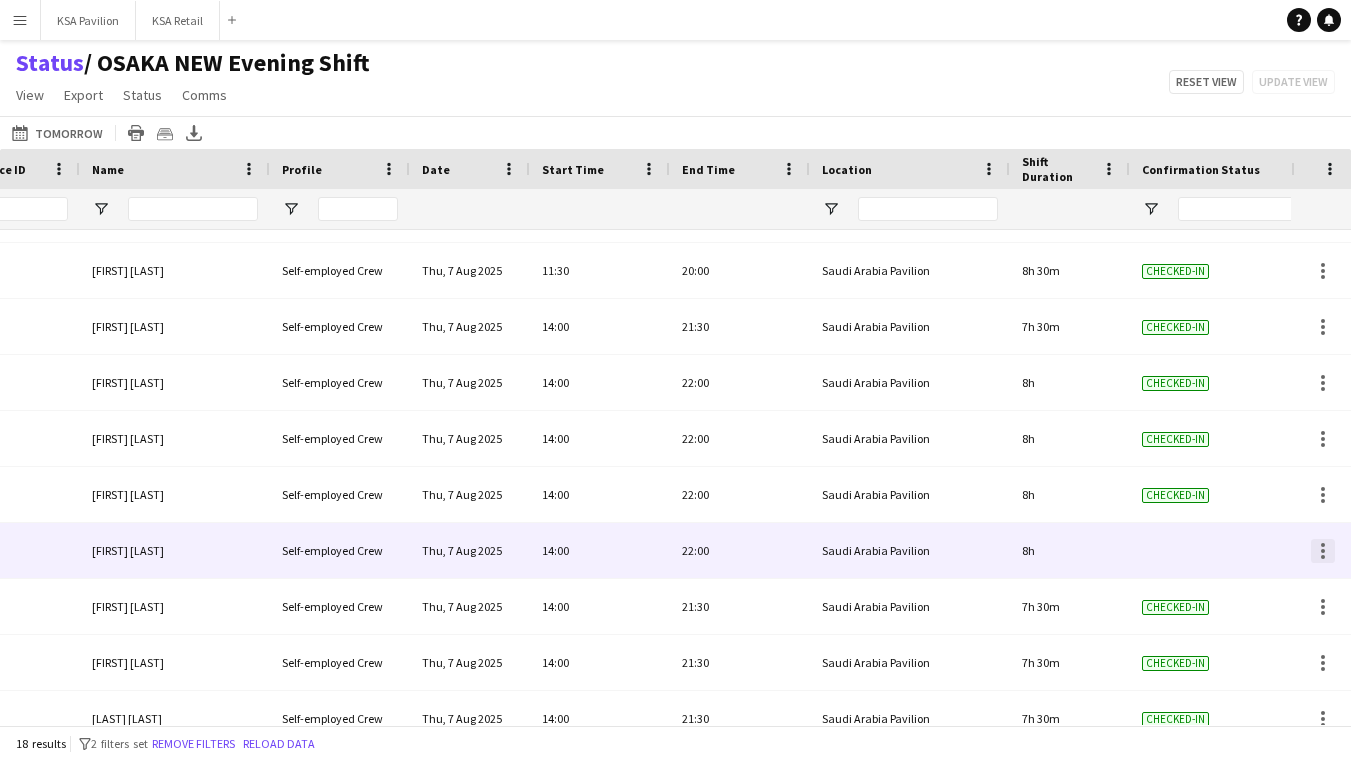 click at bounding box center [1323, 551] 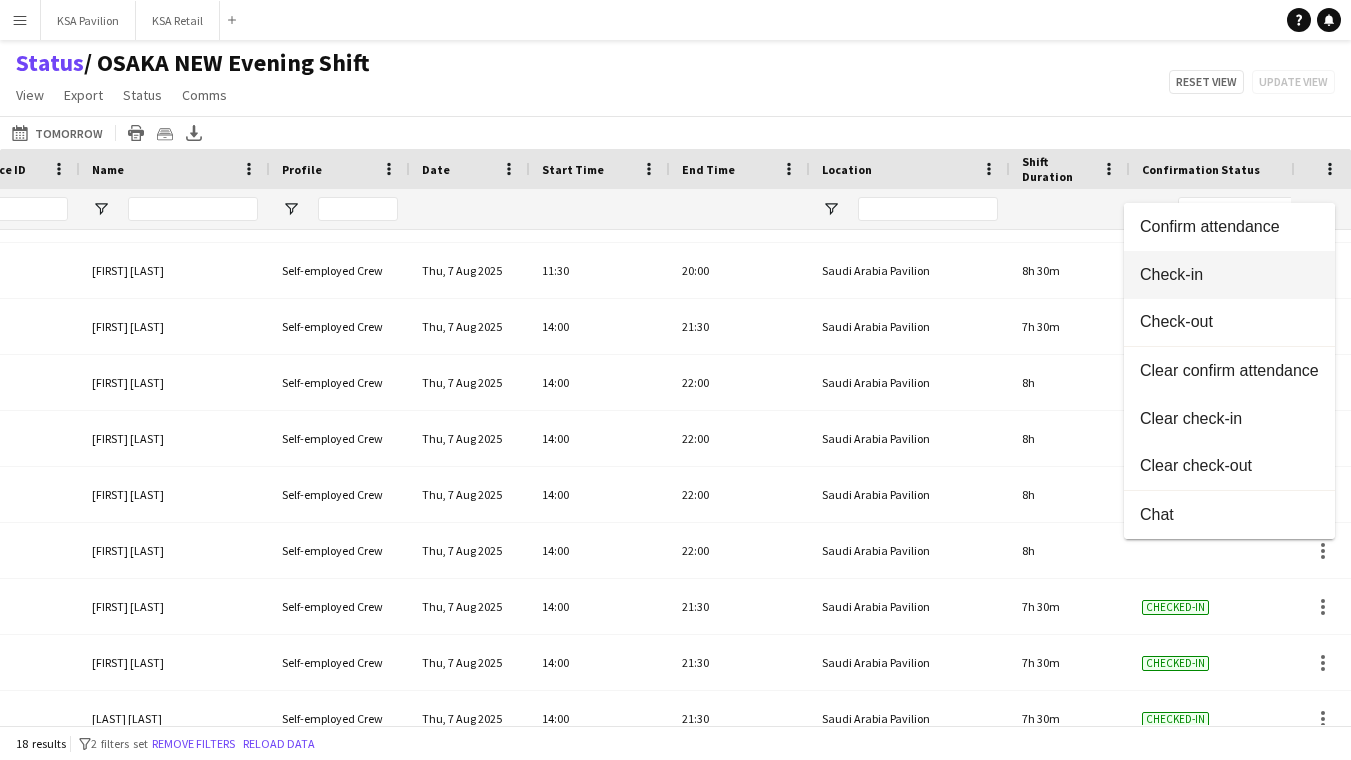 click on "Check-in" at bounding box center [1229, 275] 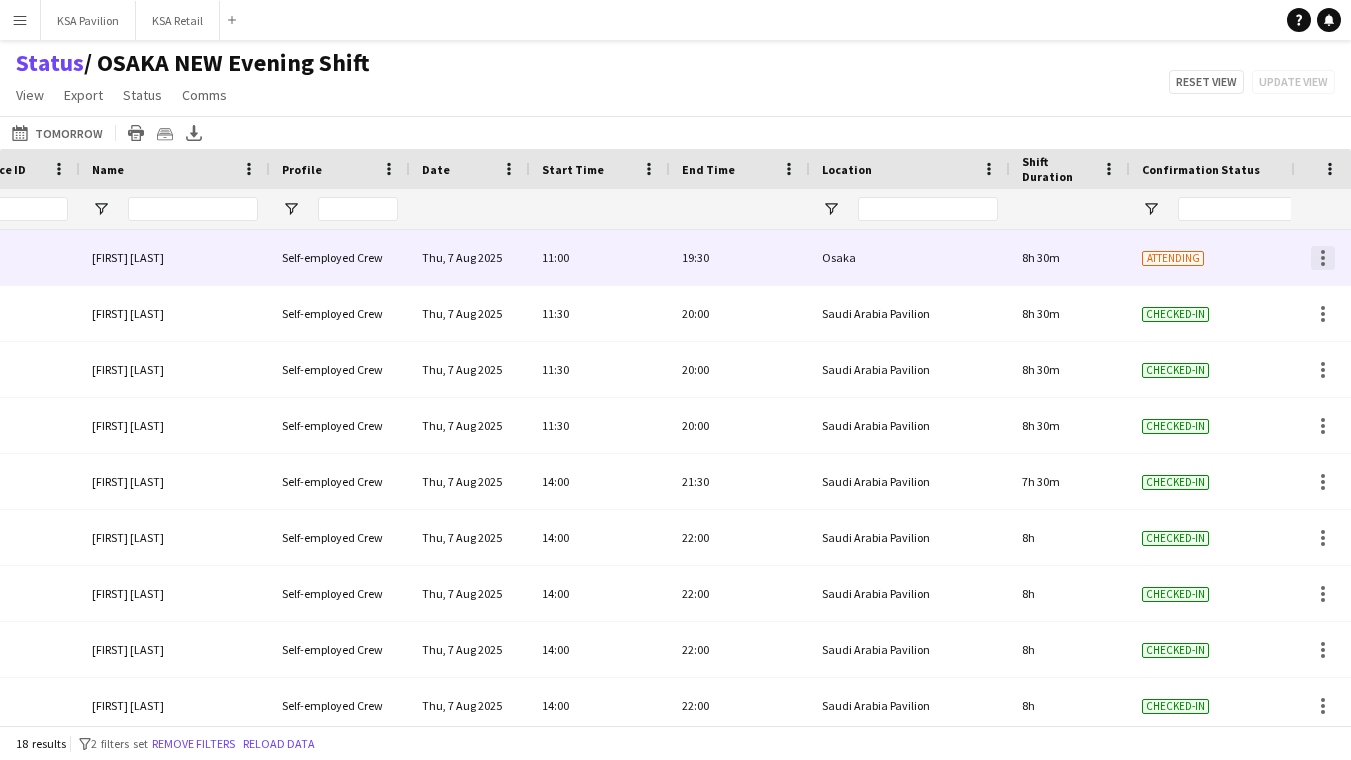 click at bounding box center (1323, 258) 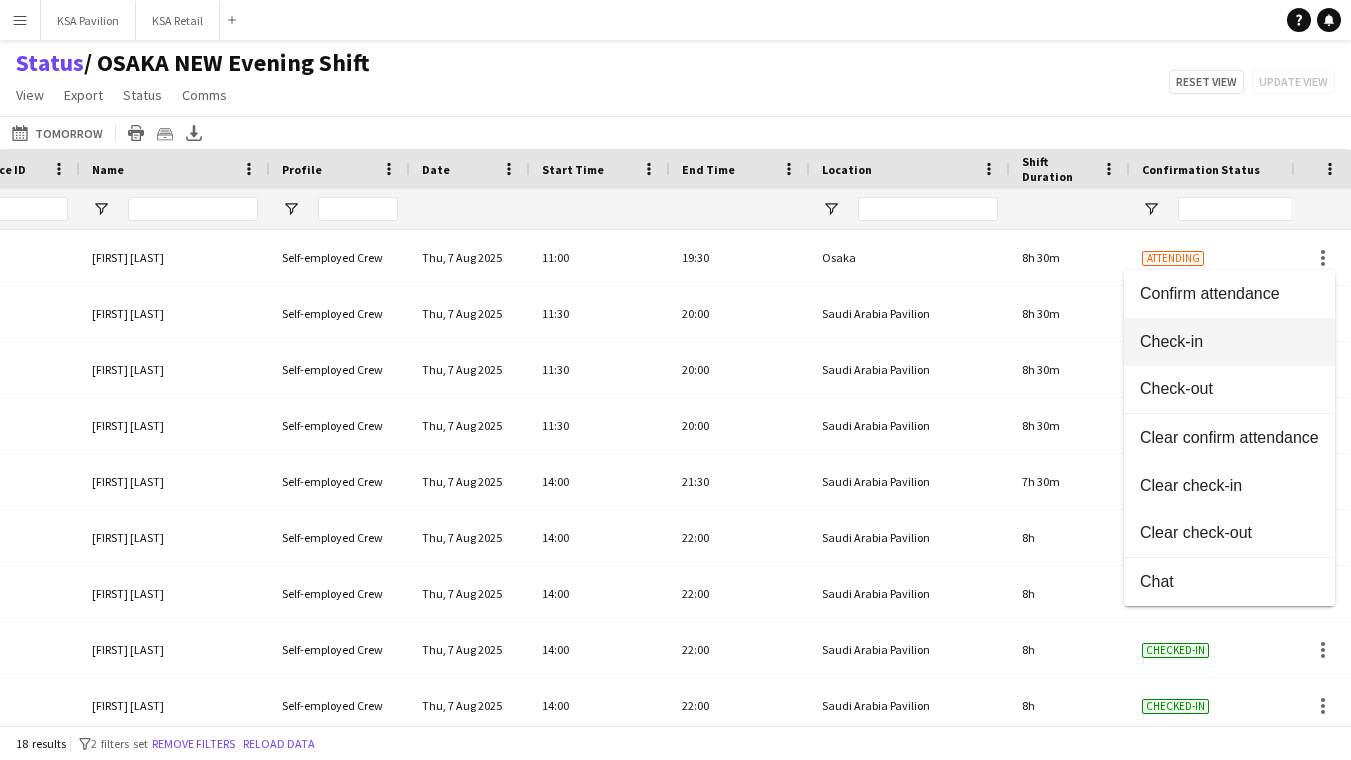 click on "Check-in" at bounding box center [1229, 341] 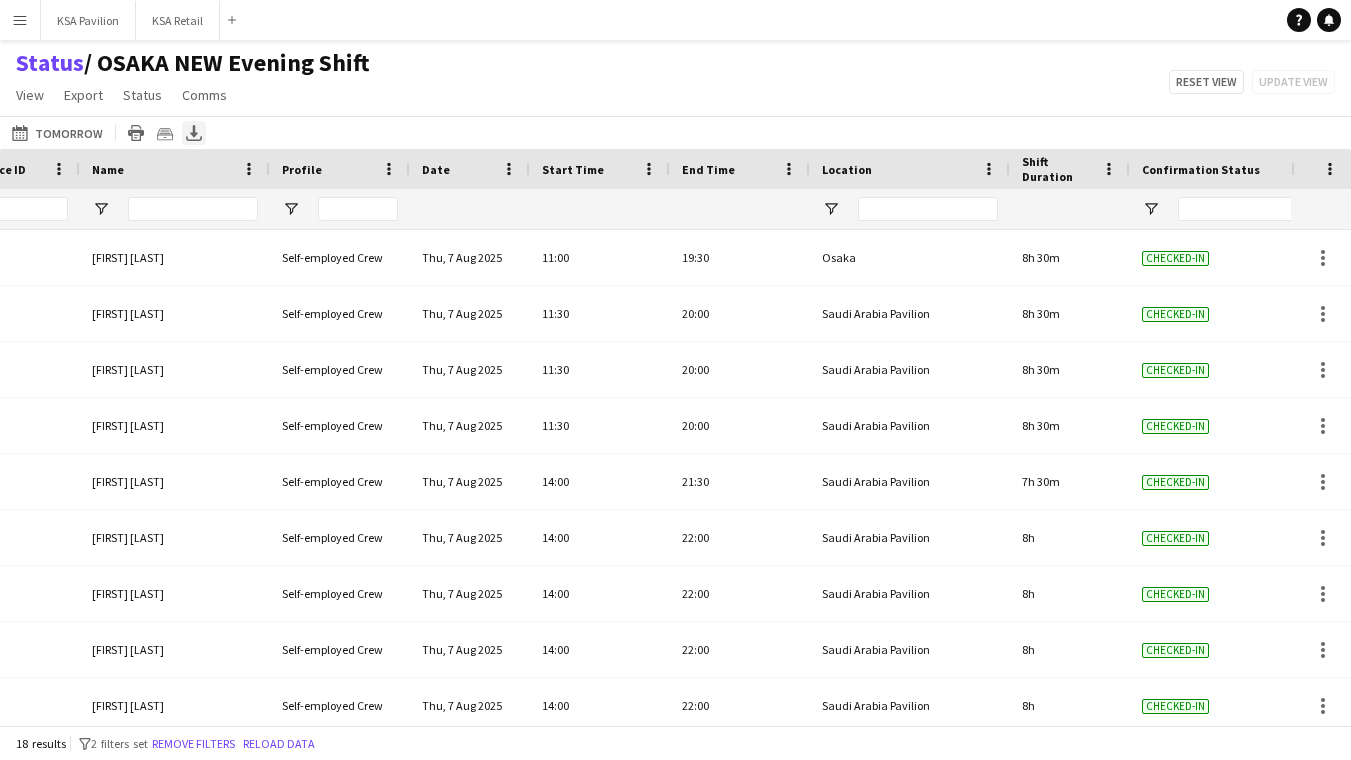 click 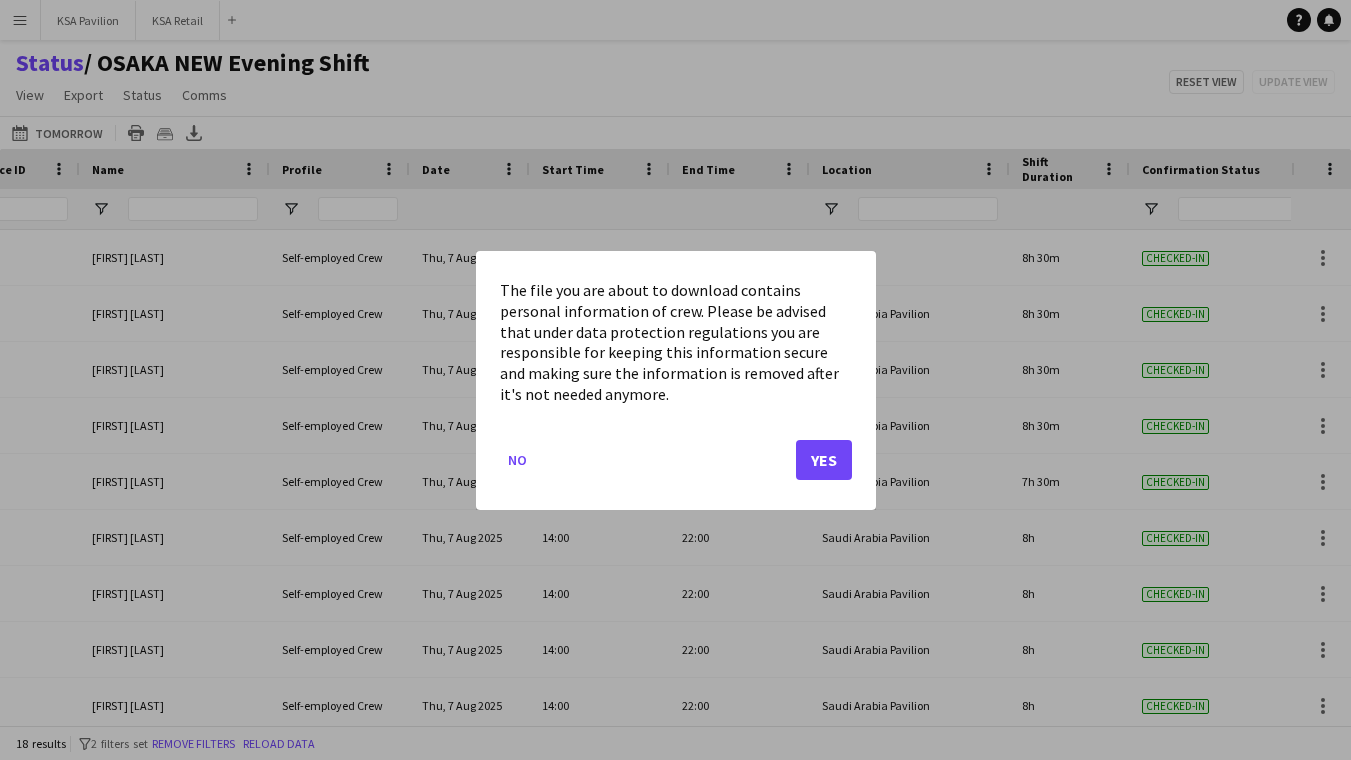 click on "Yes" 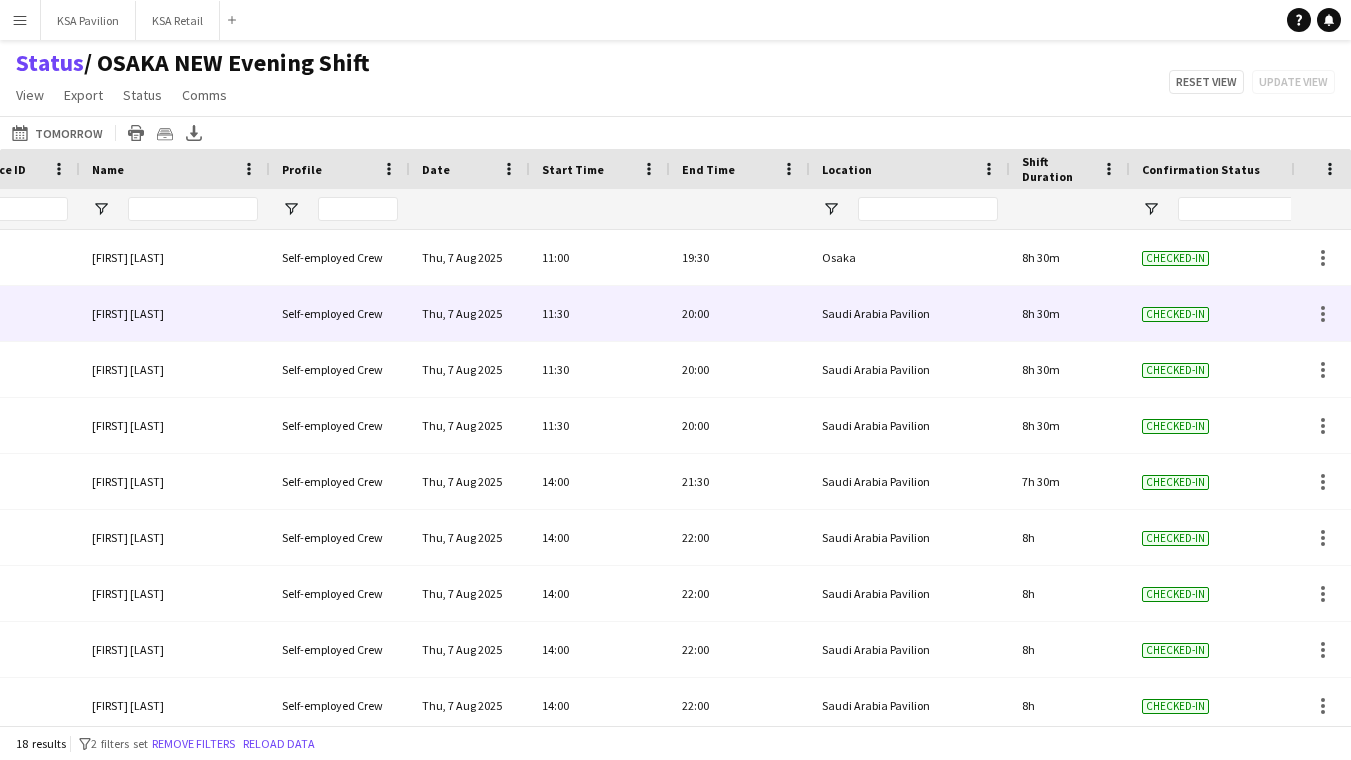 scroll, scrollTop: 0, scrollLeft: 0, axis: both 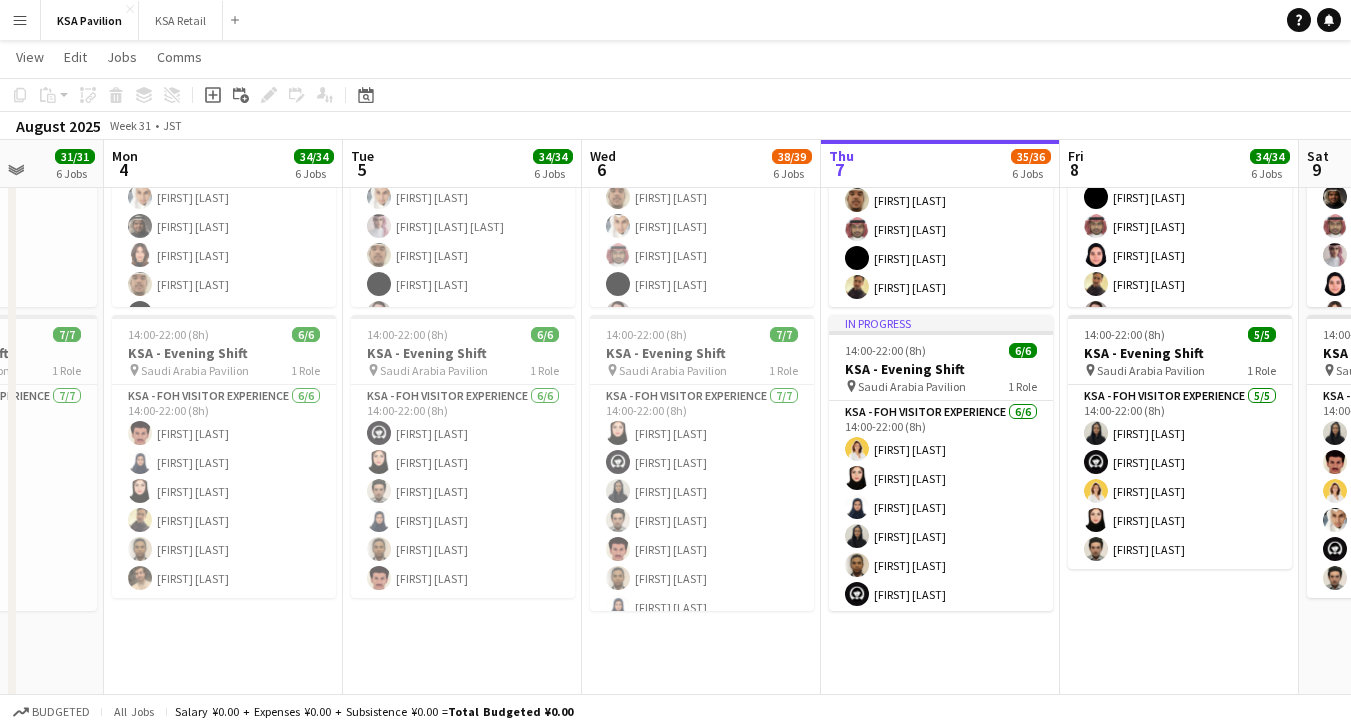 click on "Copy
Paste
Paste
Command
V Paste with crew
Command
Shift
V
Paste linked Job
Delete
Group
Ungroup
Add job
Add linked Job
Edit
Edit linked Job
Applicants
Date picker
AUG 2025 AUG 2025 Monday M Tuesday T Wednesday W Thursday T Friday F Saturday S Sunday S  AUG   1   2   3   4   5   6   7   8   9   10   11   12   13   14   15   16   17   18   19   20   21   22   23   24   25" 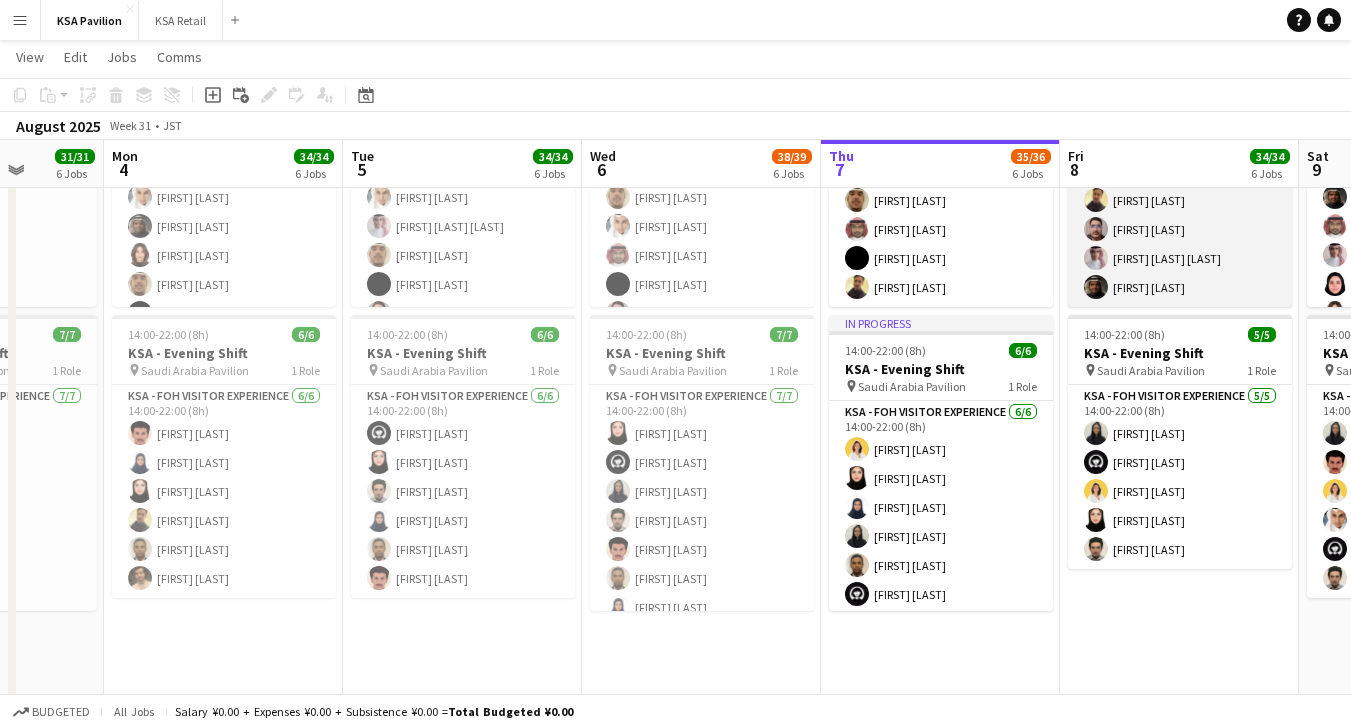 scroll, scrollTop: 84, scrollLeft: 0, axis: vertical 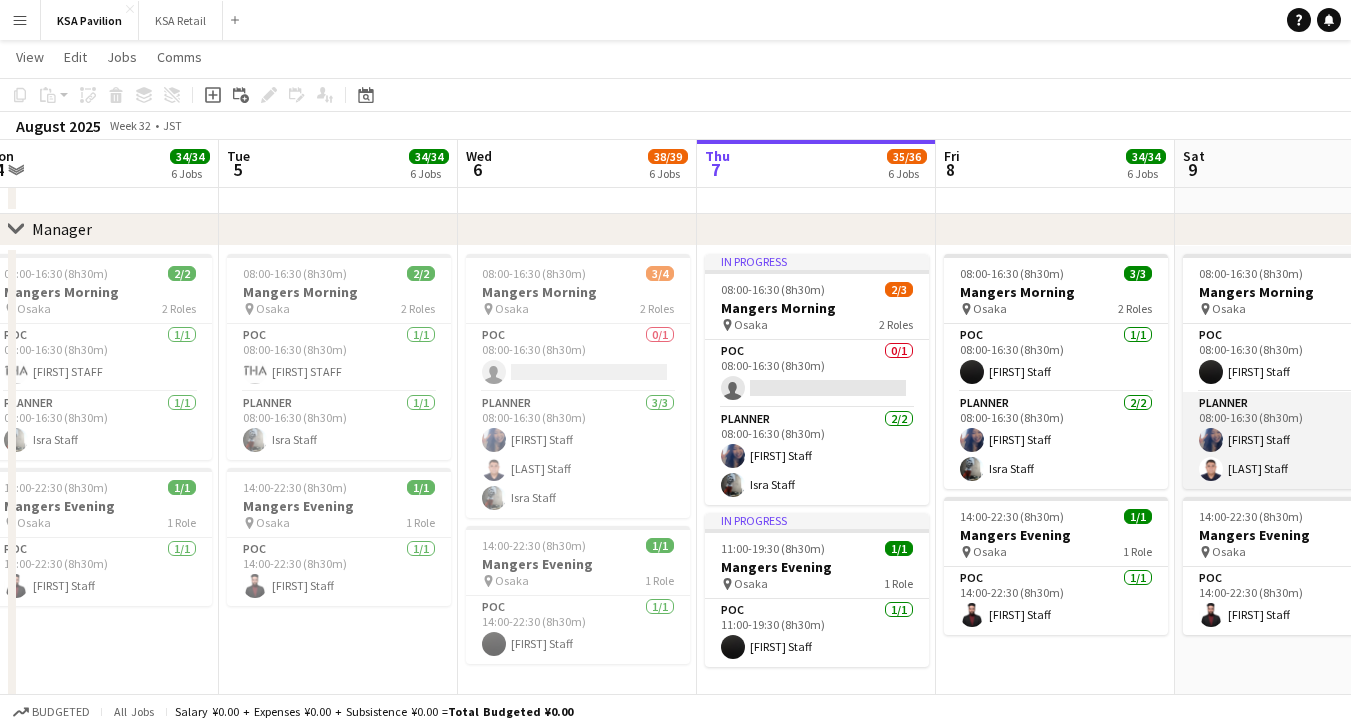 click on "Planner   2/2   08:00-16:30 (8h30m)
[FIRST] Staff [LAST] Staff" at bounding box center [1295, 440] 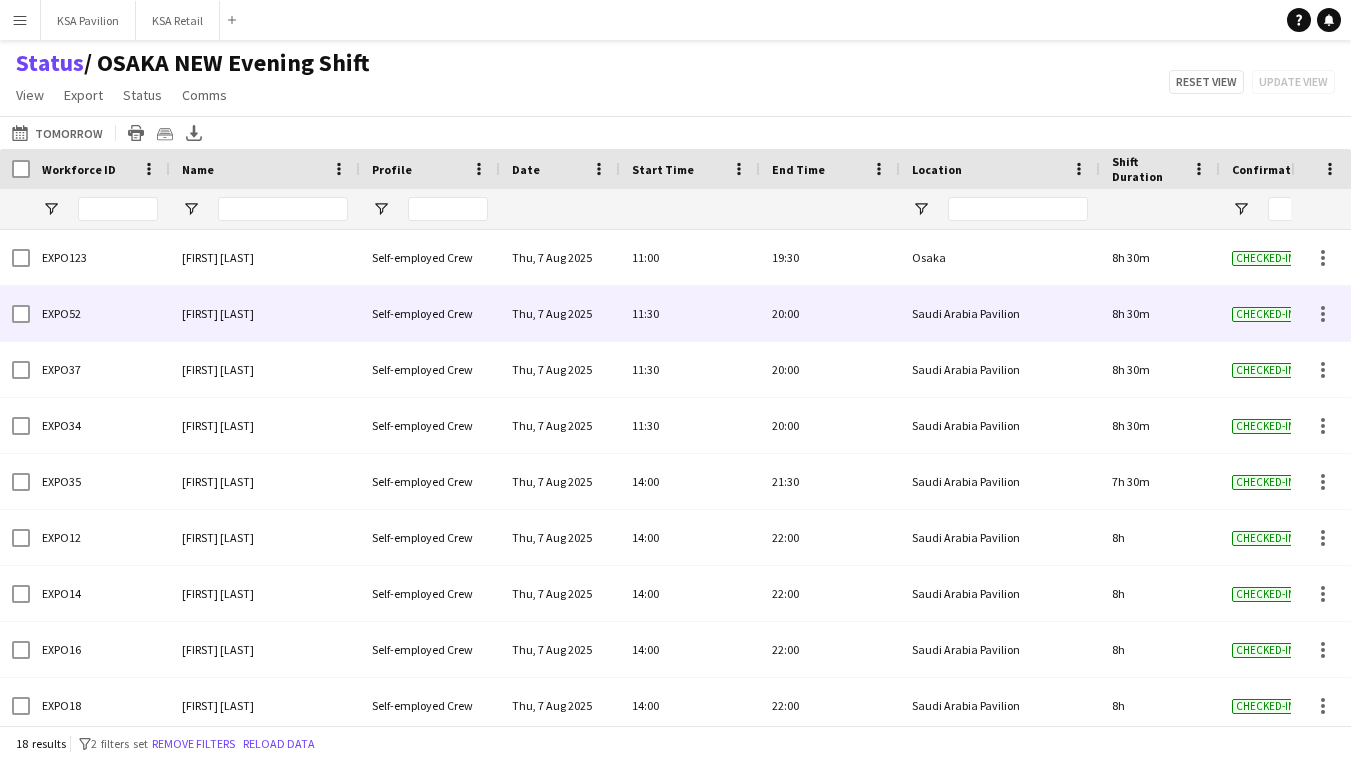 scroll, scrollTop: 0, scrollLeft: 0, axis: both 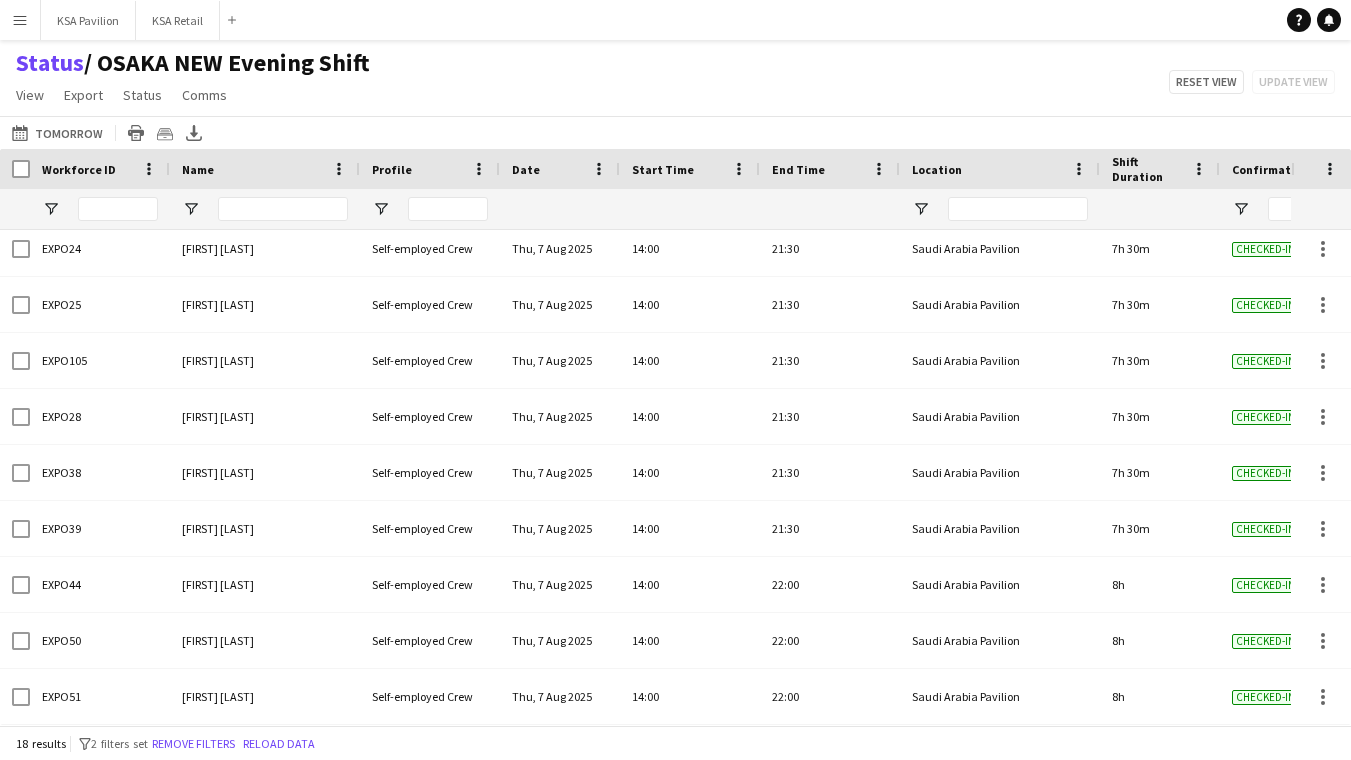 click on "Status    / OSAKA NEW Evening Shift    View   Views  Default view New of Osaka view 2025 Morning  OSAKA OSAKA NEW Evening Shift  Retail Evening Shift  Retail Morning  New view Update view Delete view Edit name Customise view Customise filters Reset Filters Reset View Reset All  Export  Export as XLSX Export as CSV Export as PDF Crew files as ZIP  Status  Confirm attendance Check-in Check-out Clear confirm attendance Clear check-in Clear check-out  Comms  Send notification Chat  Reset view   Update view" 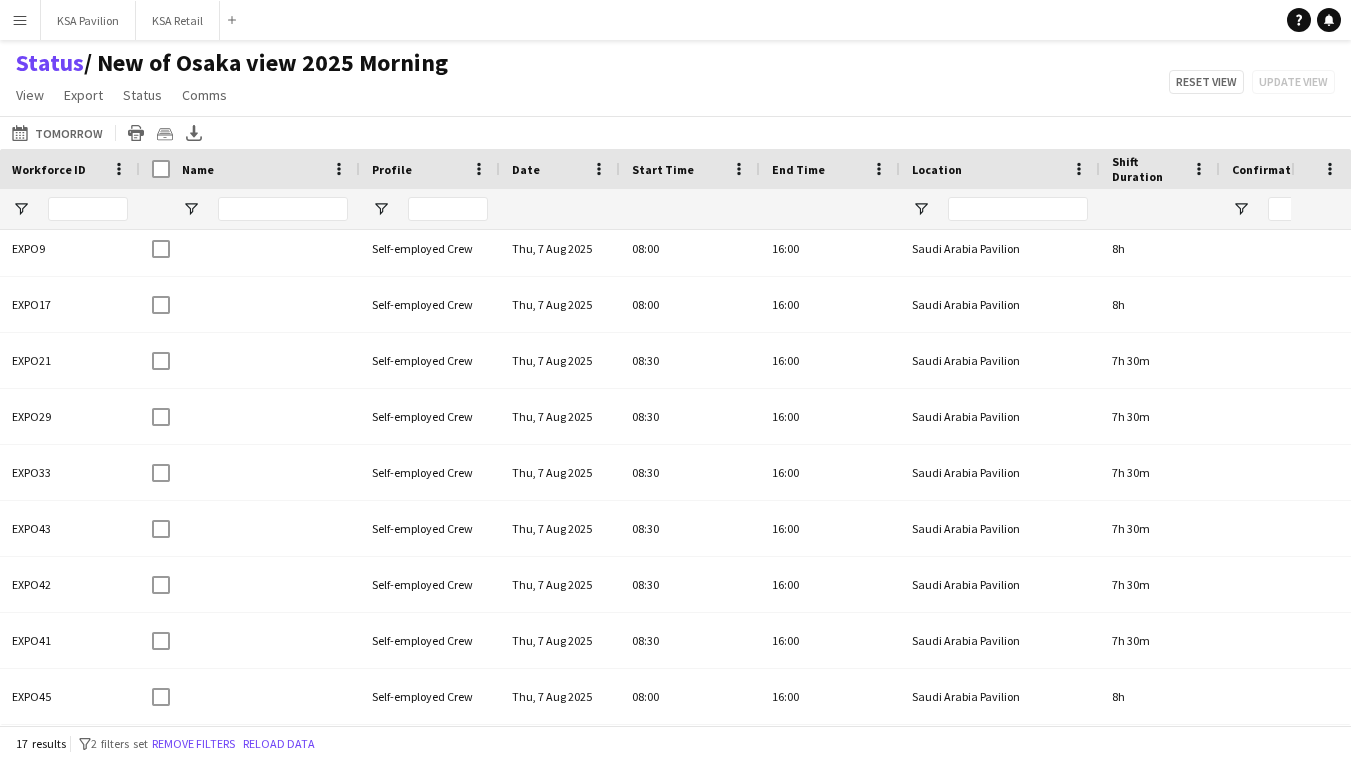 scroll, scrollTop: 457, scrollLeft: 0, axis: vertical 